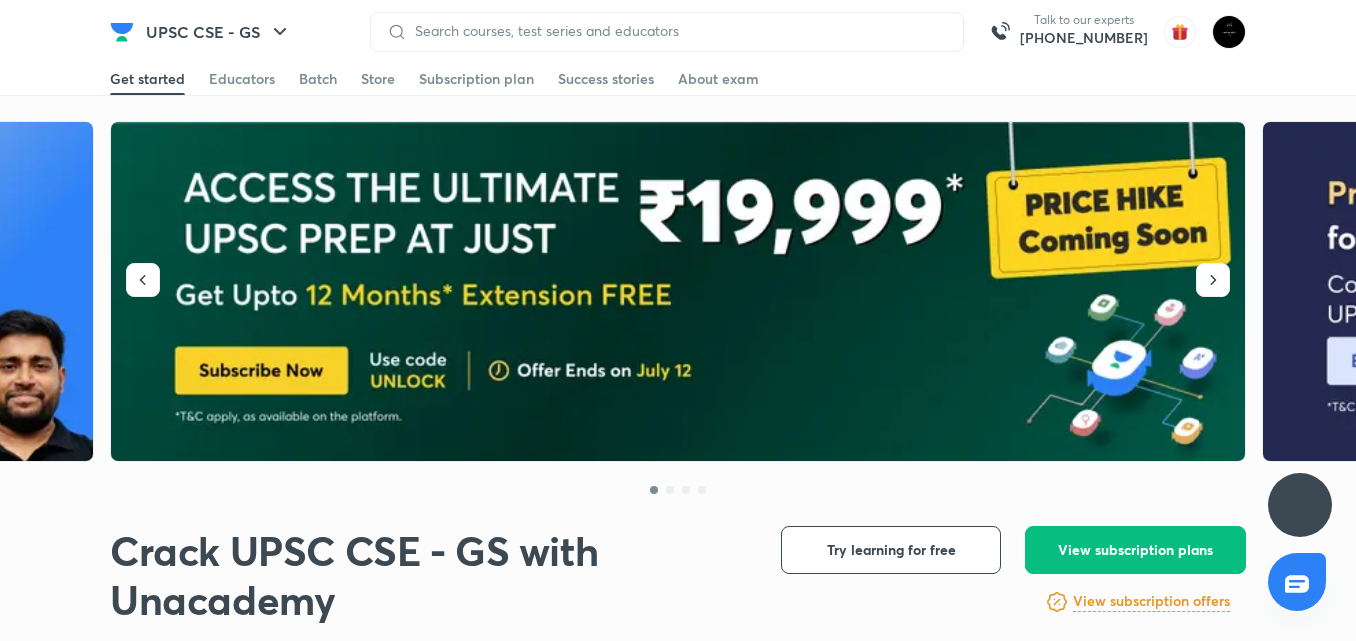 scroll, scrollTop: 0, scrollLeft: 0, axis: both 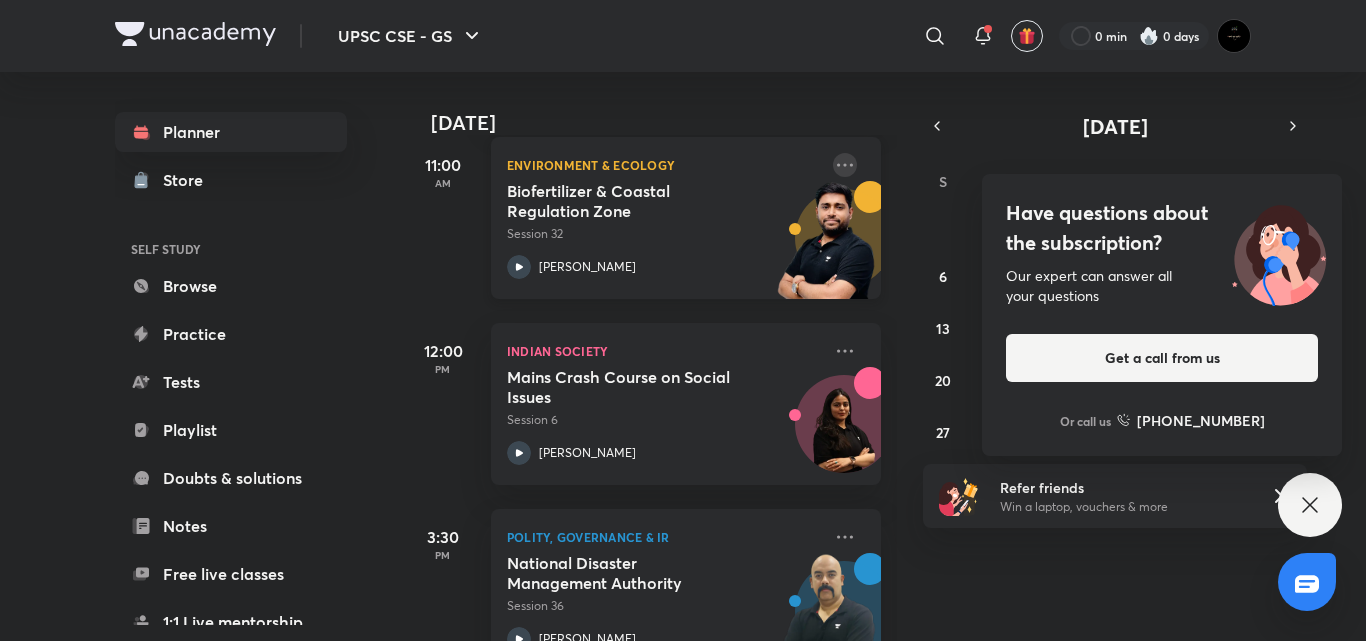 click 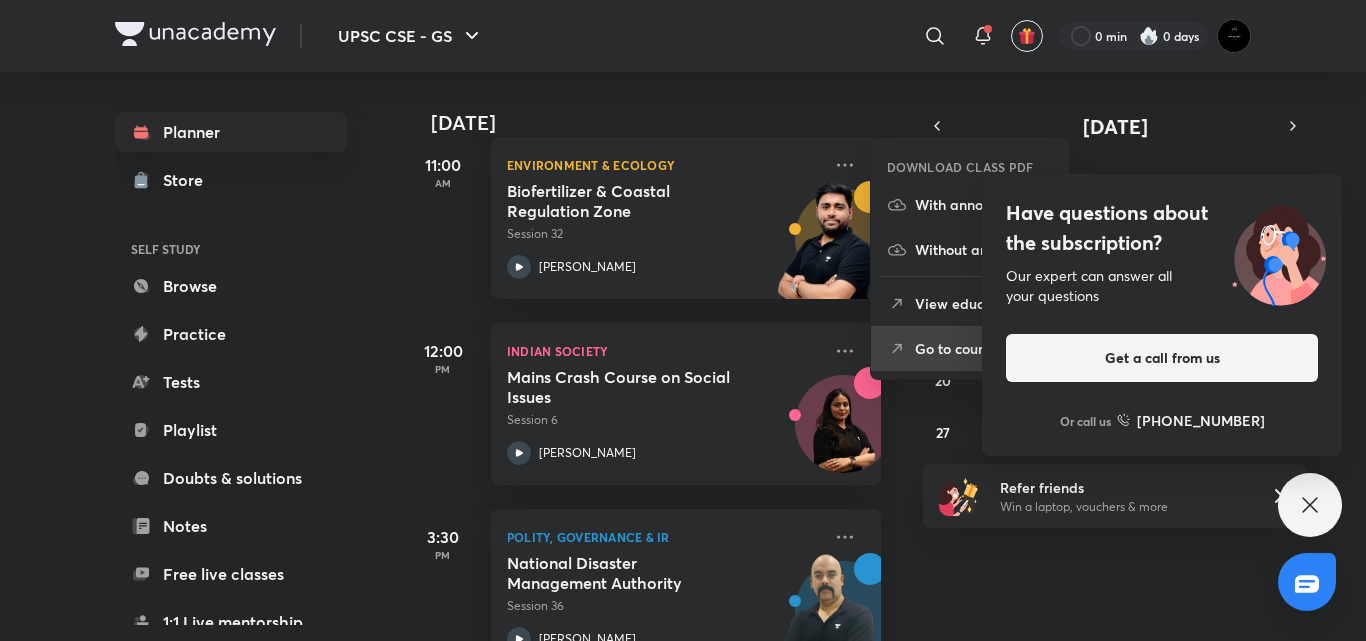 click on "Go to course page" at bounding box center [970, 348] 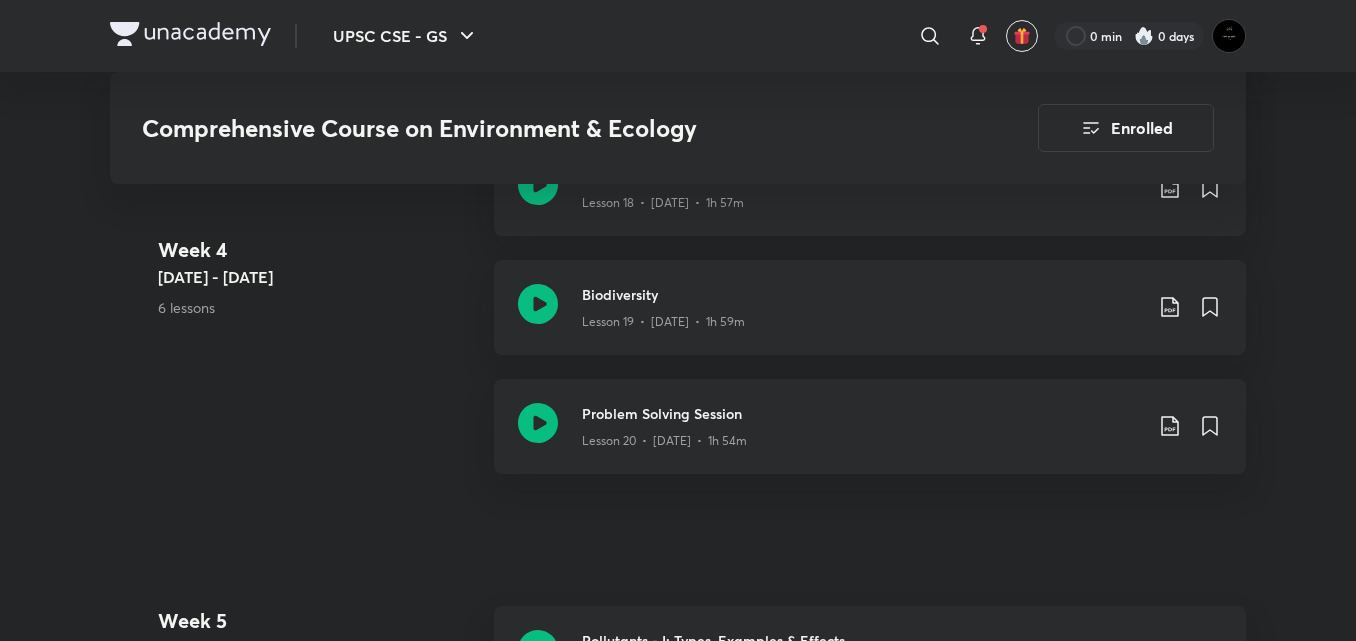 scroll, scrollTop: 3763, scrollLeft: 0, axis: vertical 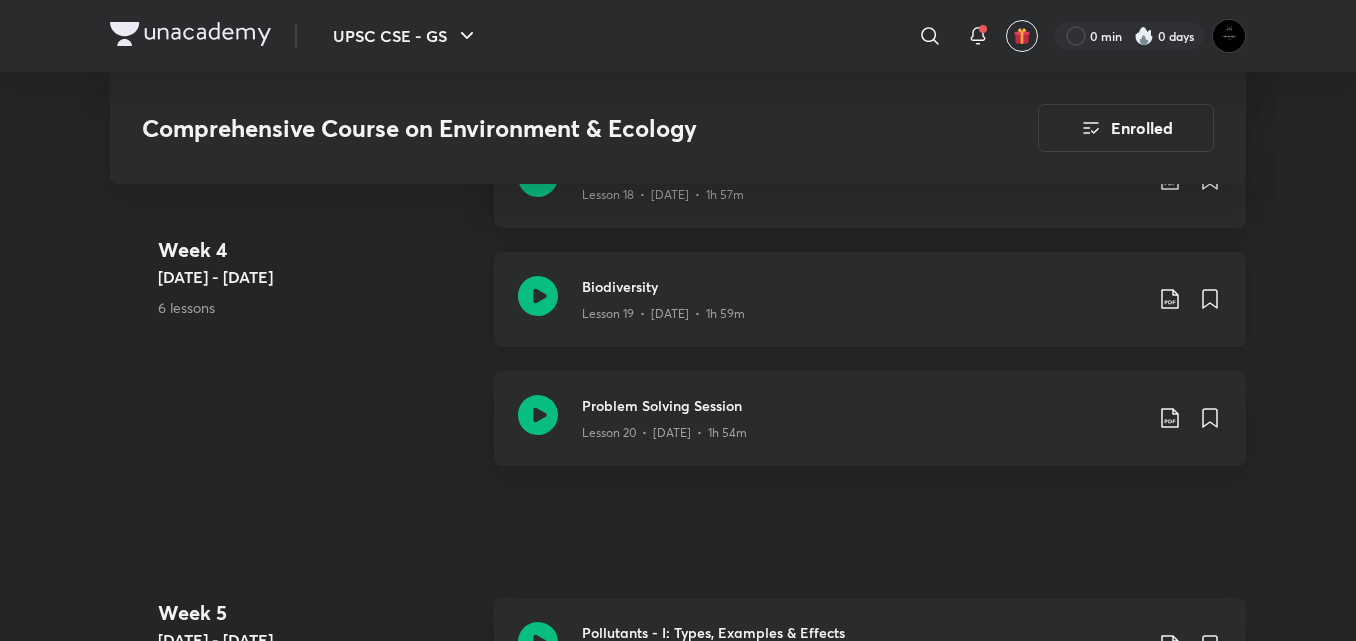 click on "Biodiversity Lesson 19  •  [DATE]  •  1h 59m" at bounding box center [870, 299] 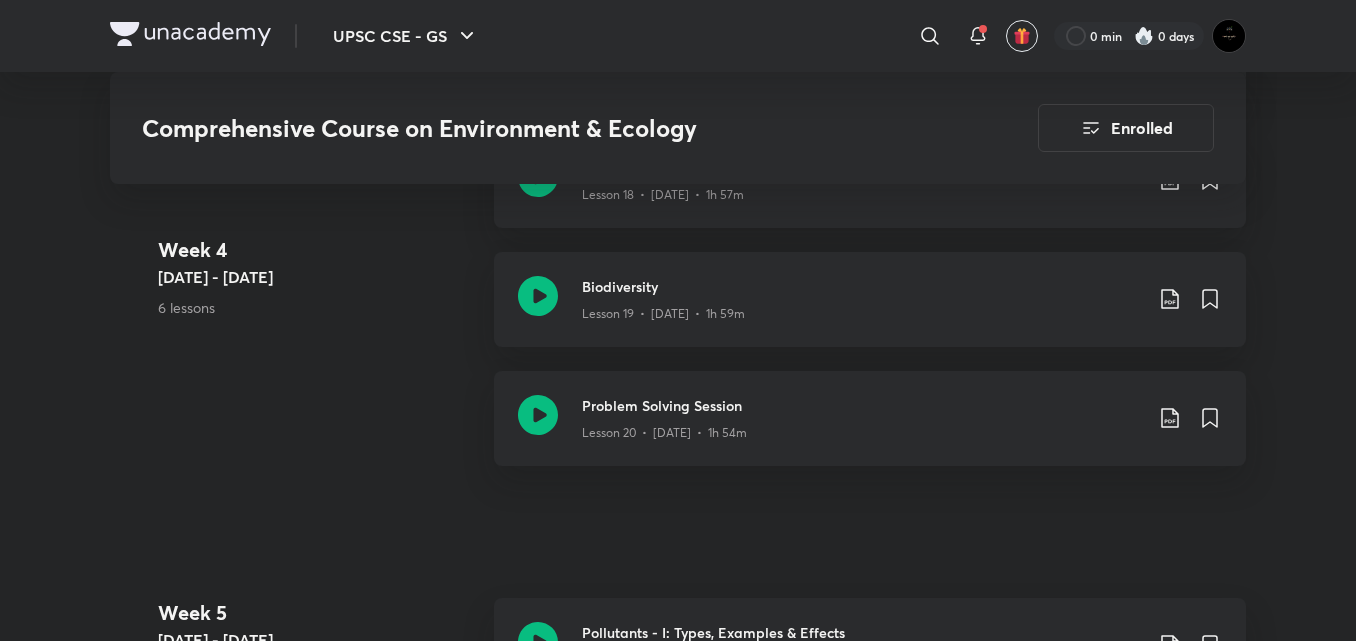 scroll, scrollTop: 3777, scrollLeft: 0, axis: vertical 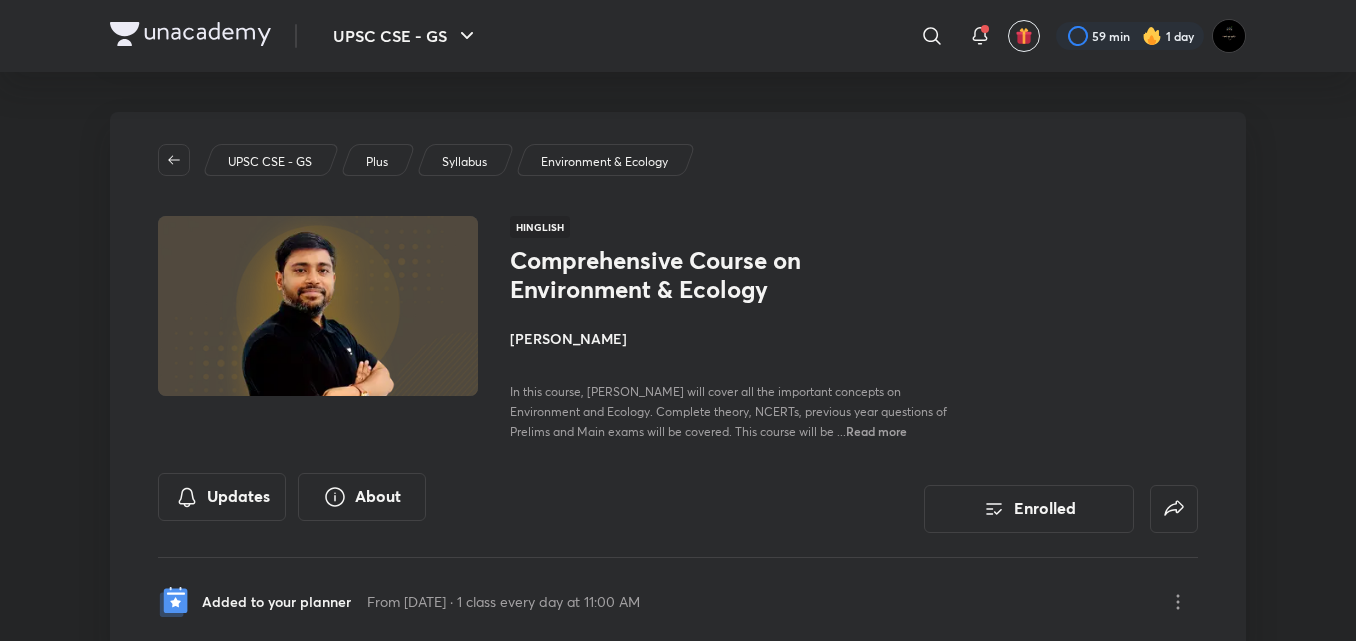 click on "Hinglish Comprehensive Course on Environment & Ecology [PERSON_NAME] In this course, [PERSON_NAME] will cover all the important concepts on Environment and Ecology. Complete theory, NCERTs, previous year questions of Prelims and Main exams will be covered. This course will be ...  Read more" at bounding box center [678, 328] 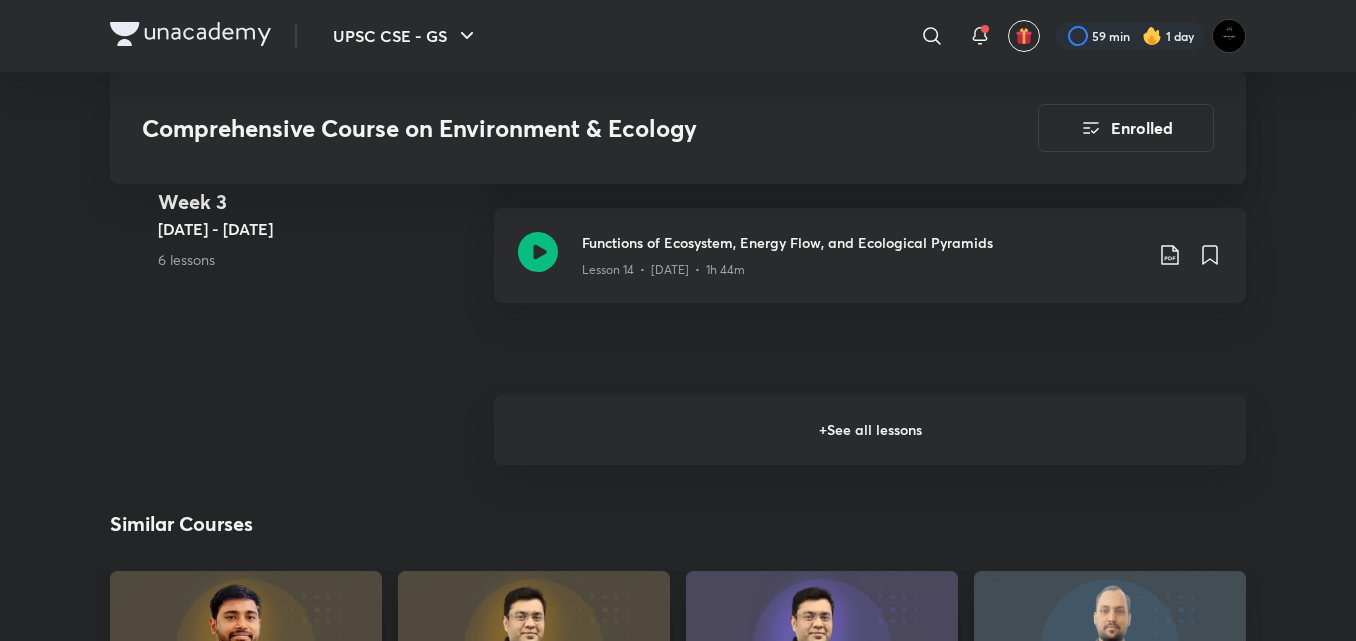 scroll, scrollTop: 3240, scrollLeft: 0, axis: vertical 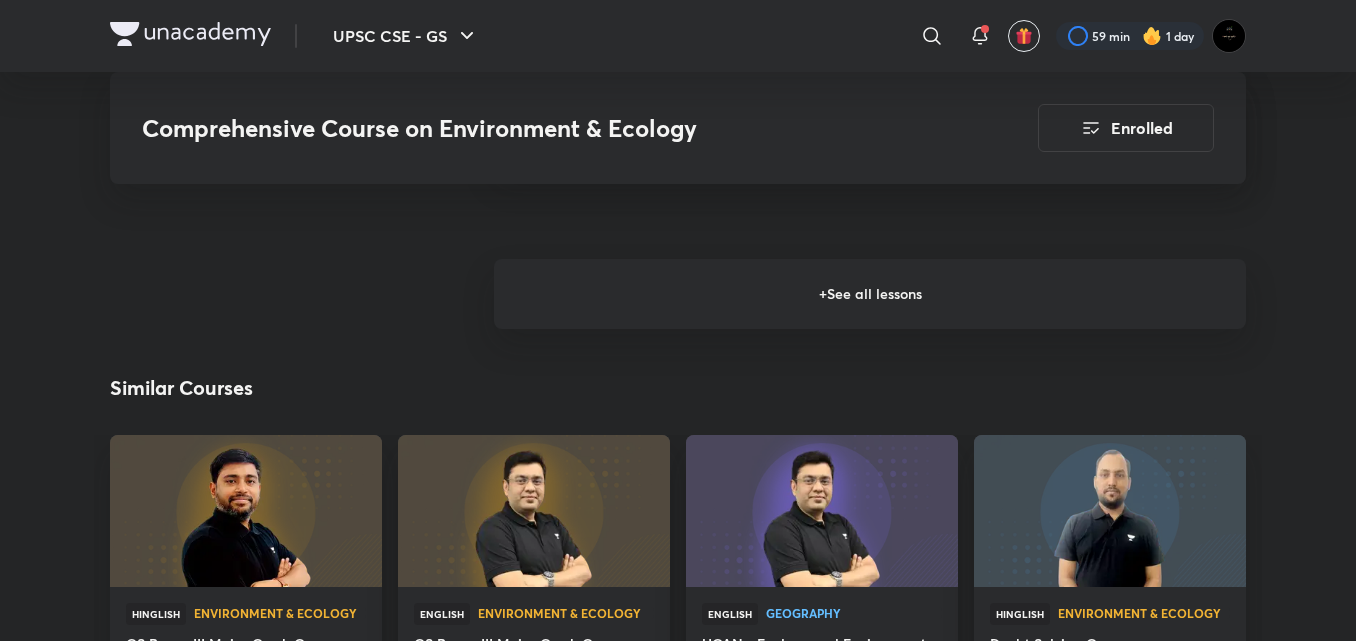 click on "+  See all lessons" at bounding box center [870, 294] 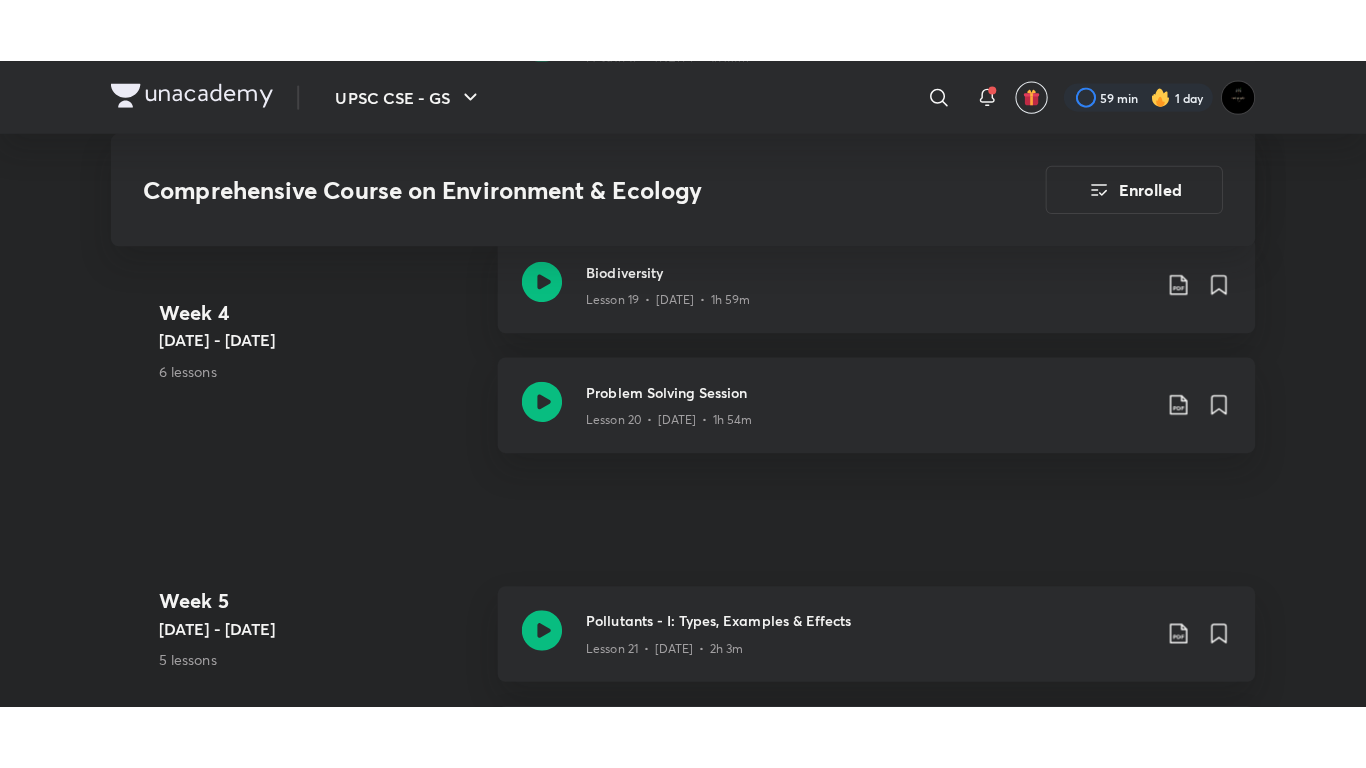 scroll, scrollTop: 3880, scrollLeft: 0, axis: vertical 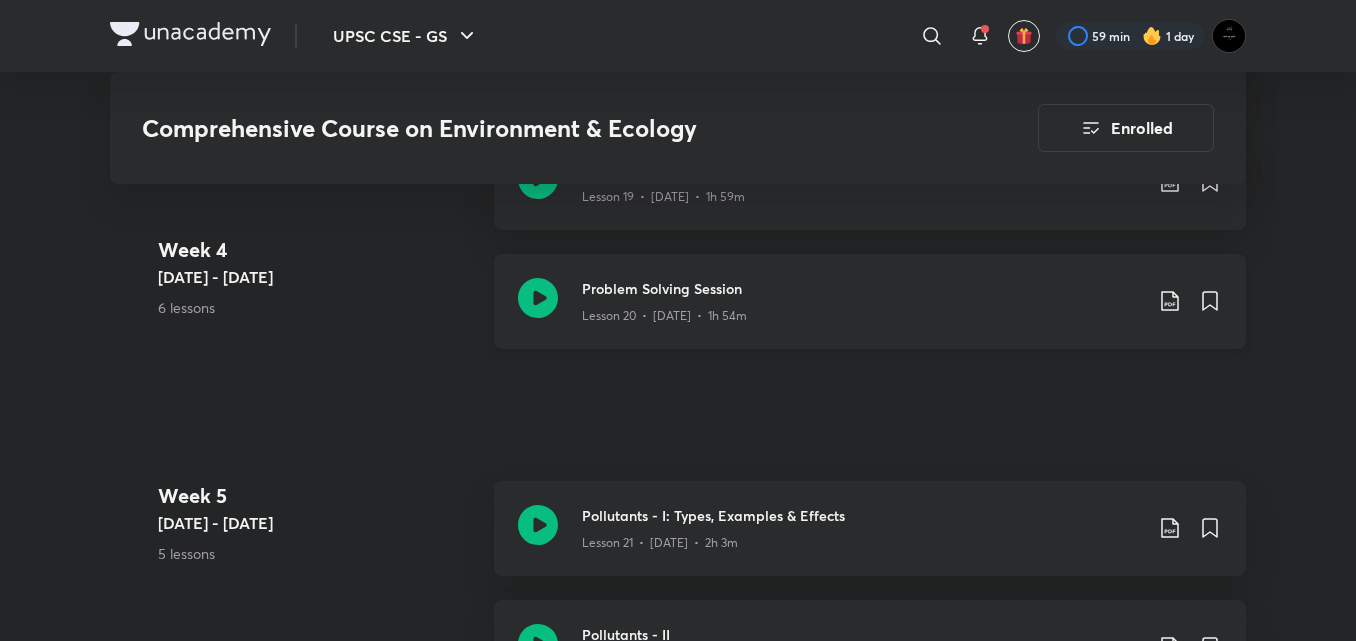 click 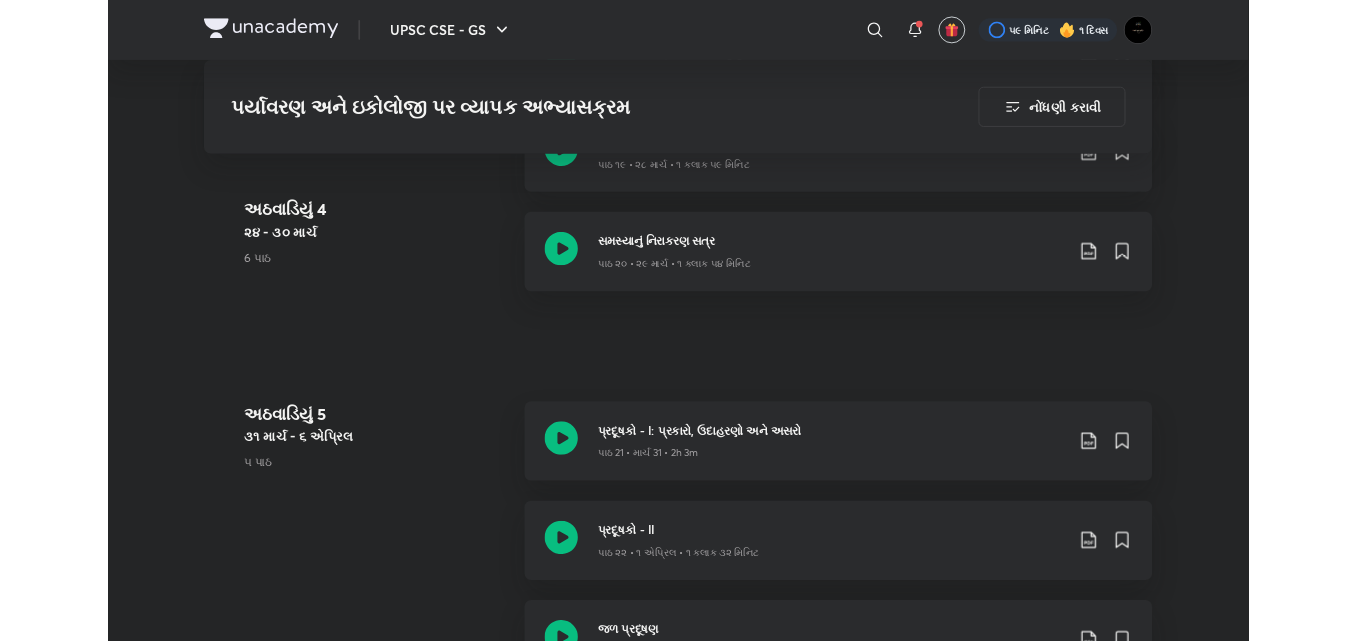 scroll, scrollTop: 3880, scrollLeft: 0, axis: vertical 